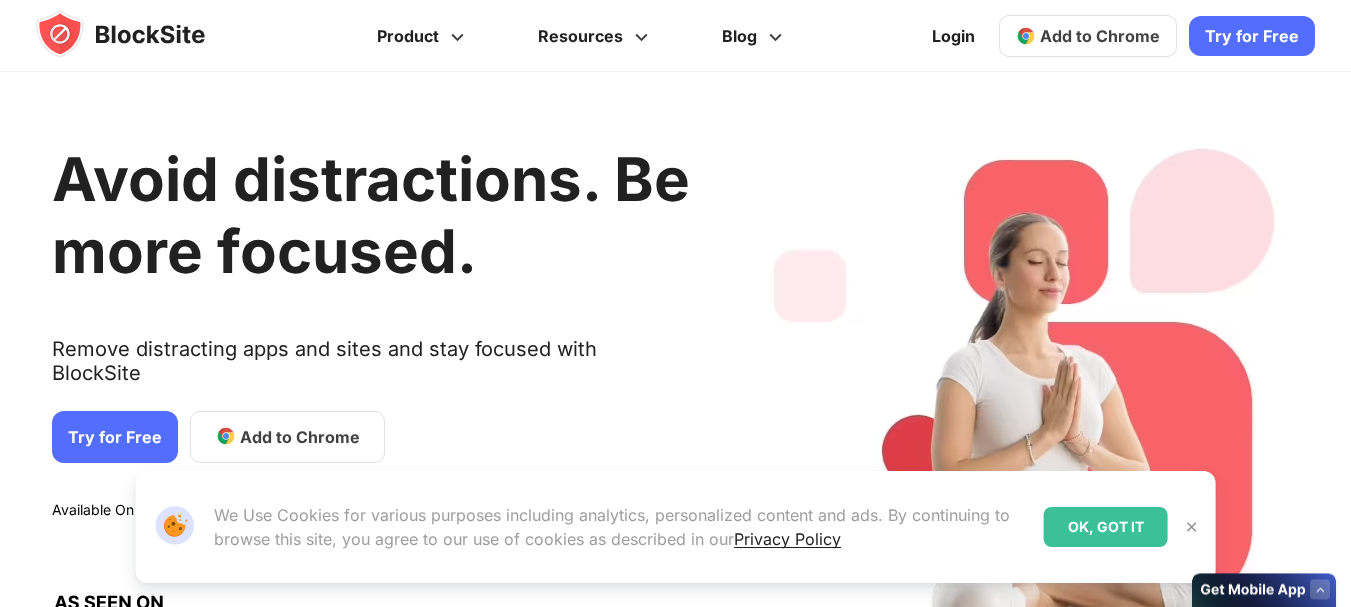 scroll, scrollTop: 0, scrollLeft: 0, axis: both 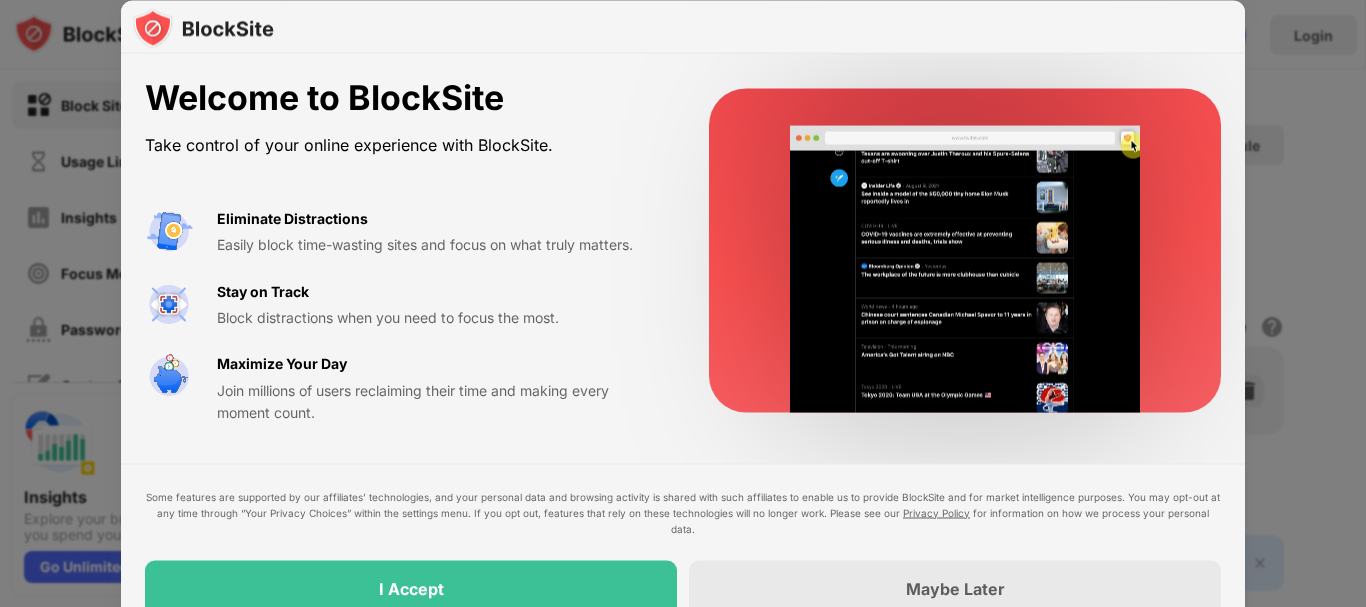click at bounding box center (683, 27) 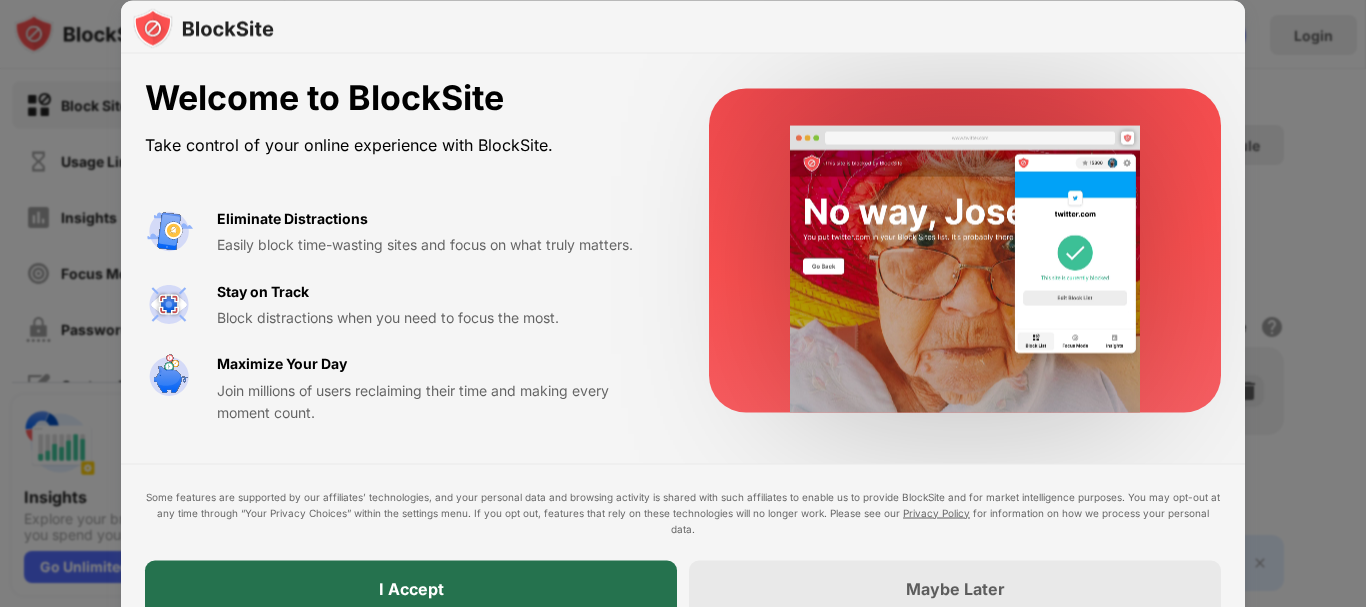 click on "I Accept" at bounding box center [411, 588] 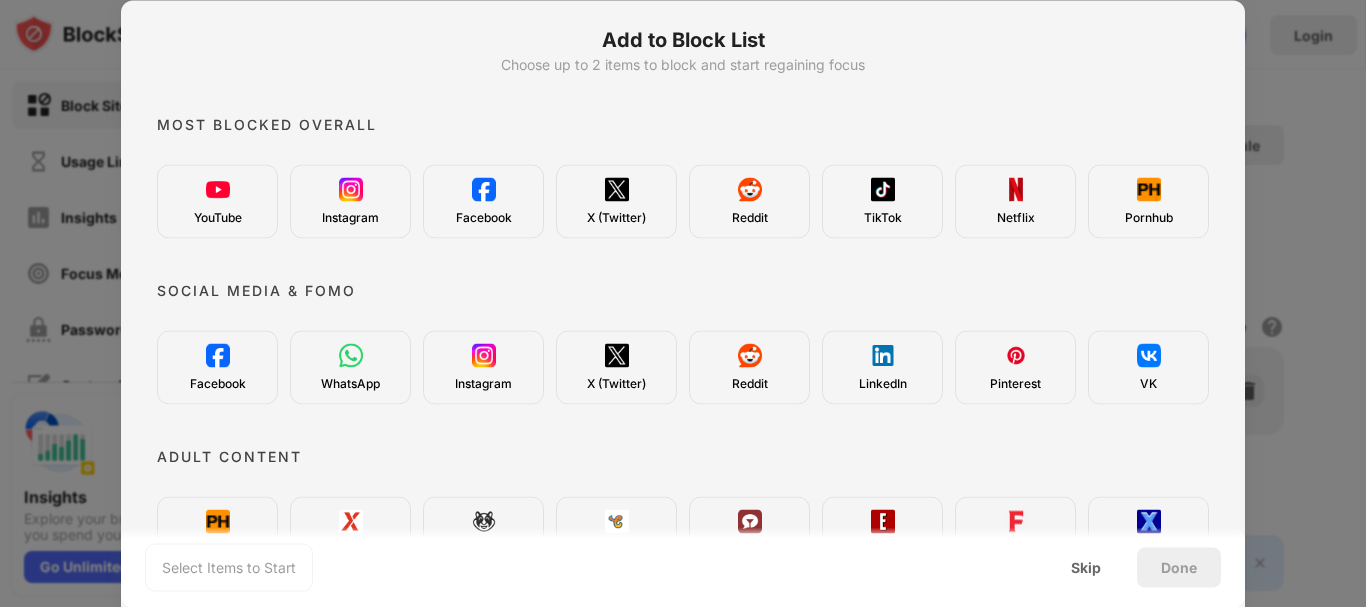 click on "YouTube" at bounding box center [218, 217] 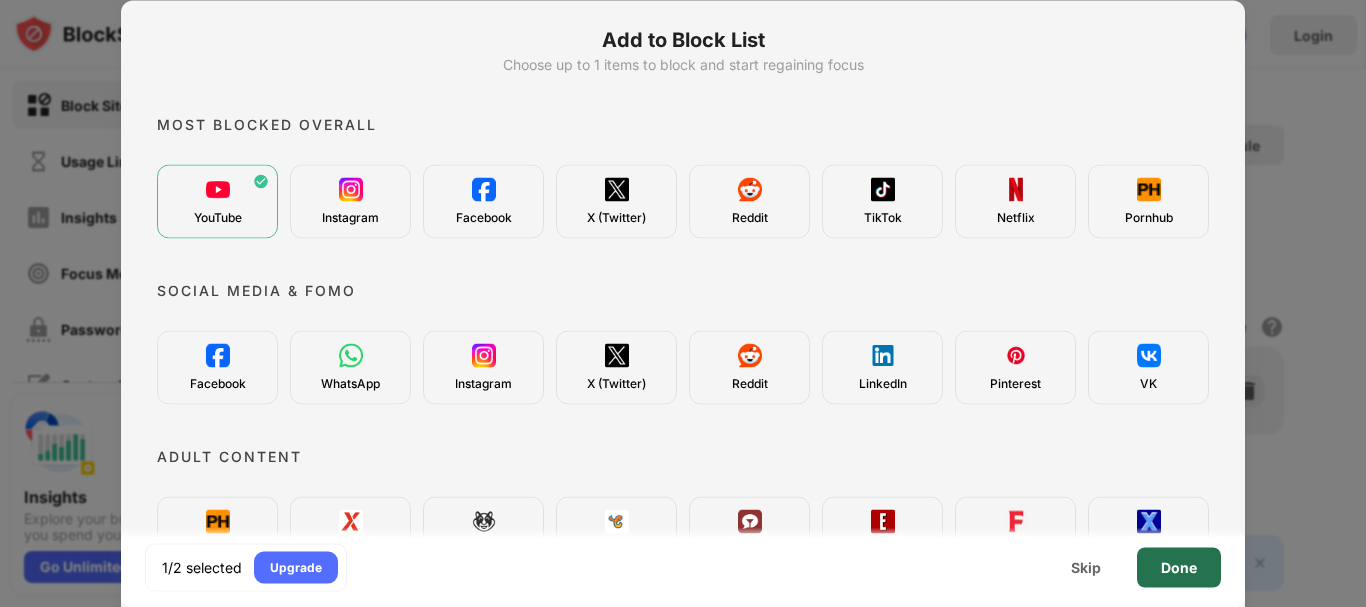 drag, startPoint x: 1170, startPoint y: 582, endPoint x: 1180, endPoint y: 577, distance: 11.18034 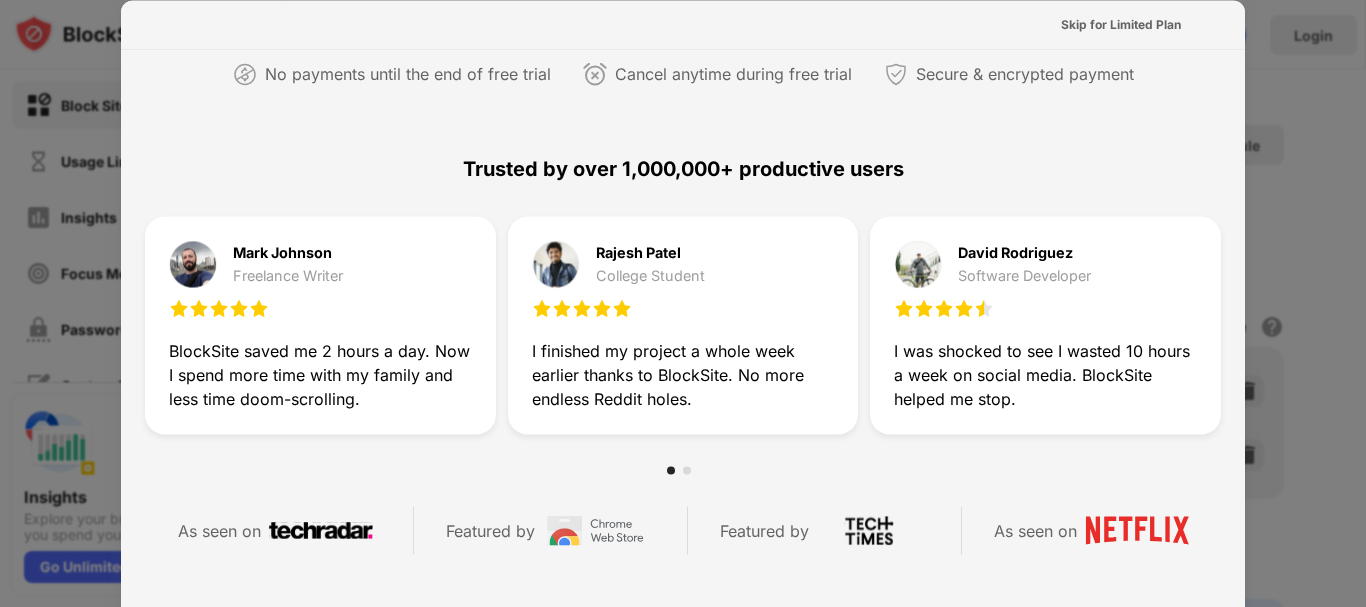 scroll, scrollTop: 730, scrollLeft: 0, axis: vertical 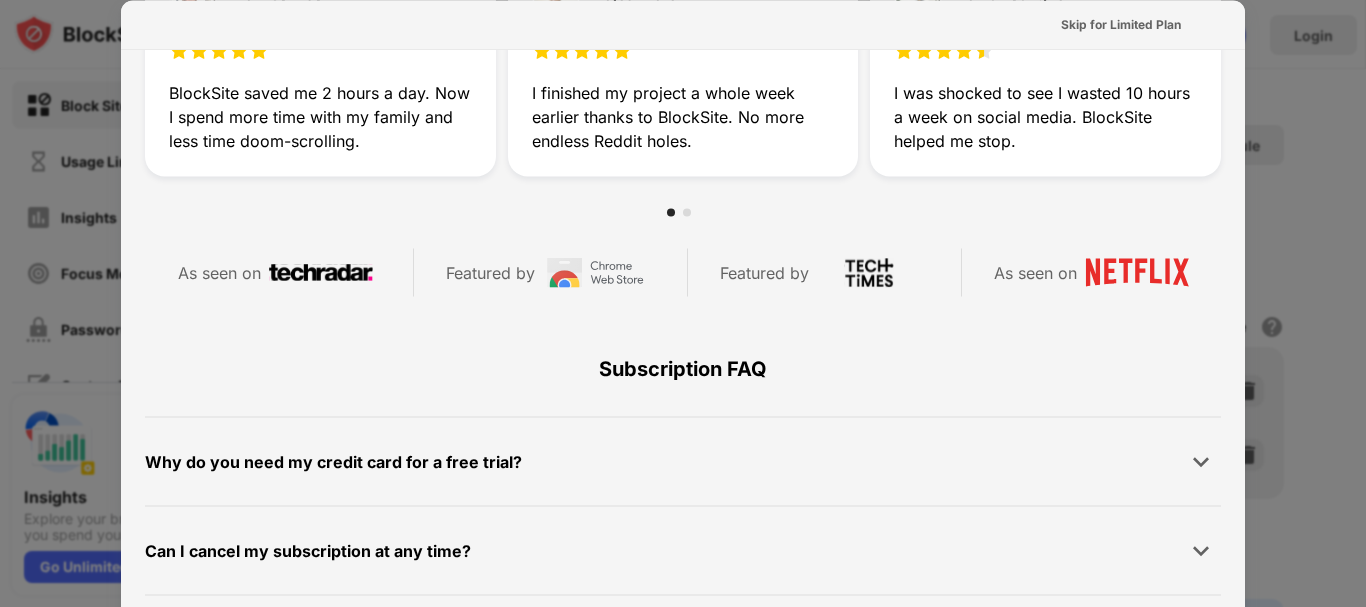 click at bounding box center [683, 303] 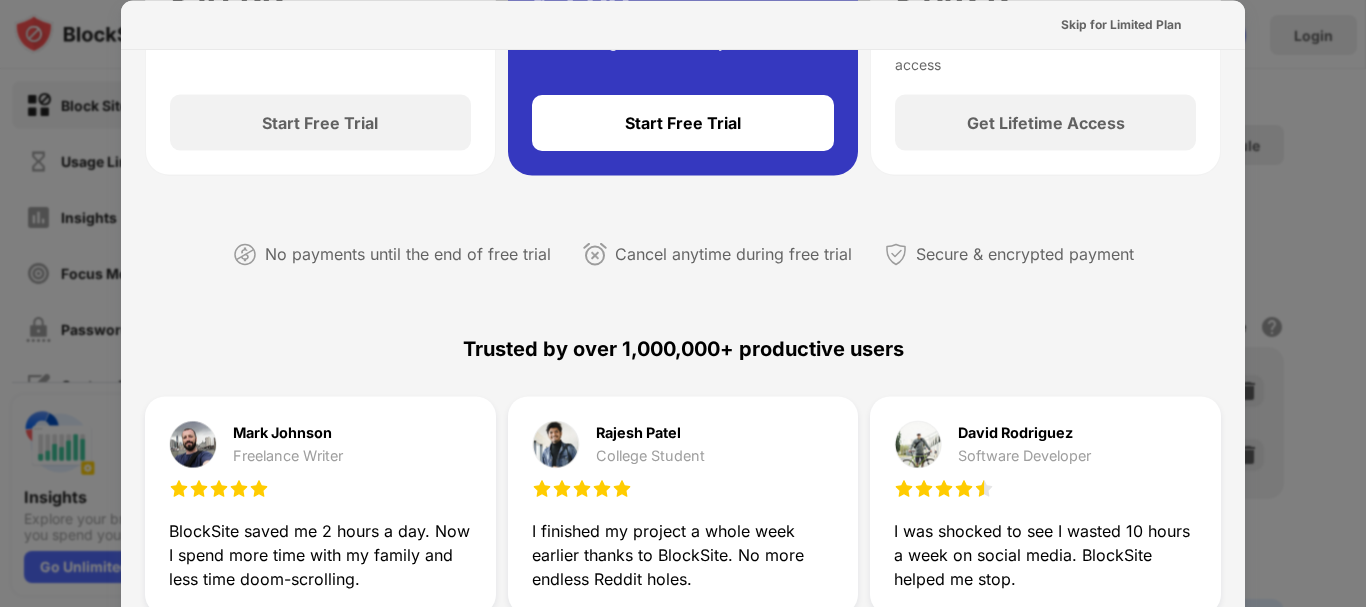 scroll, scrollTop: 0, scrollLeft: 0, axis: both 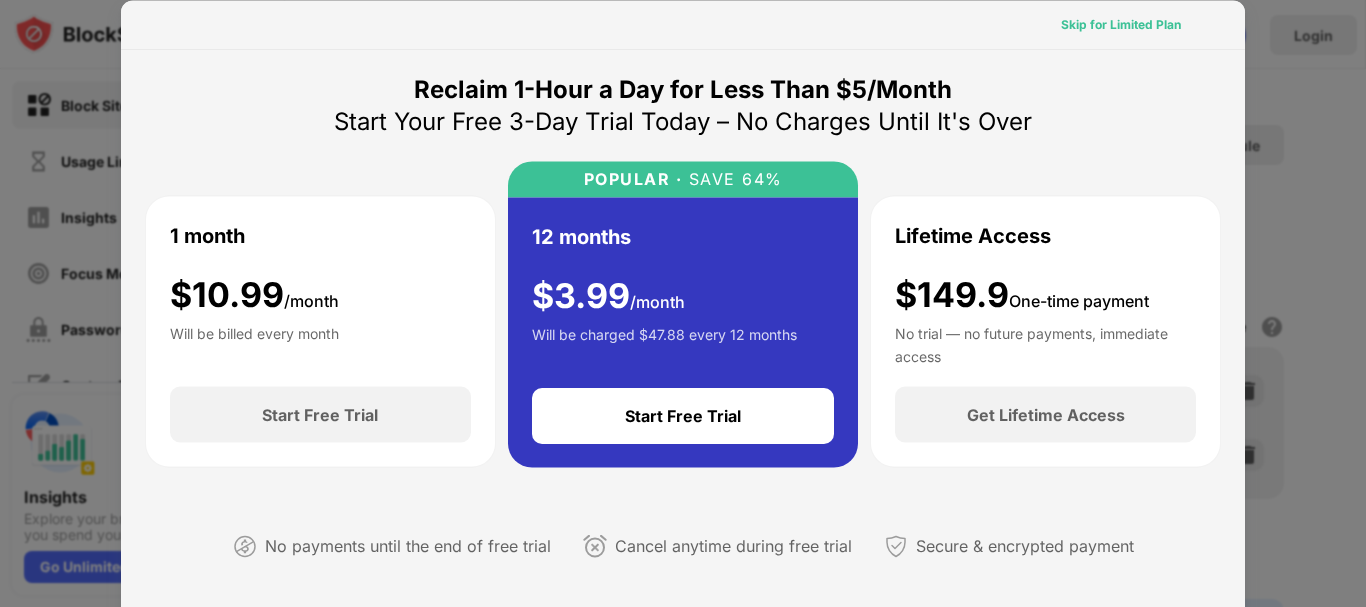 click on "Skip for Limited Plan" at bounding box center (1121, 24) 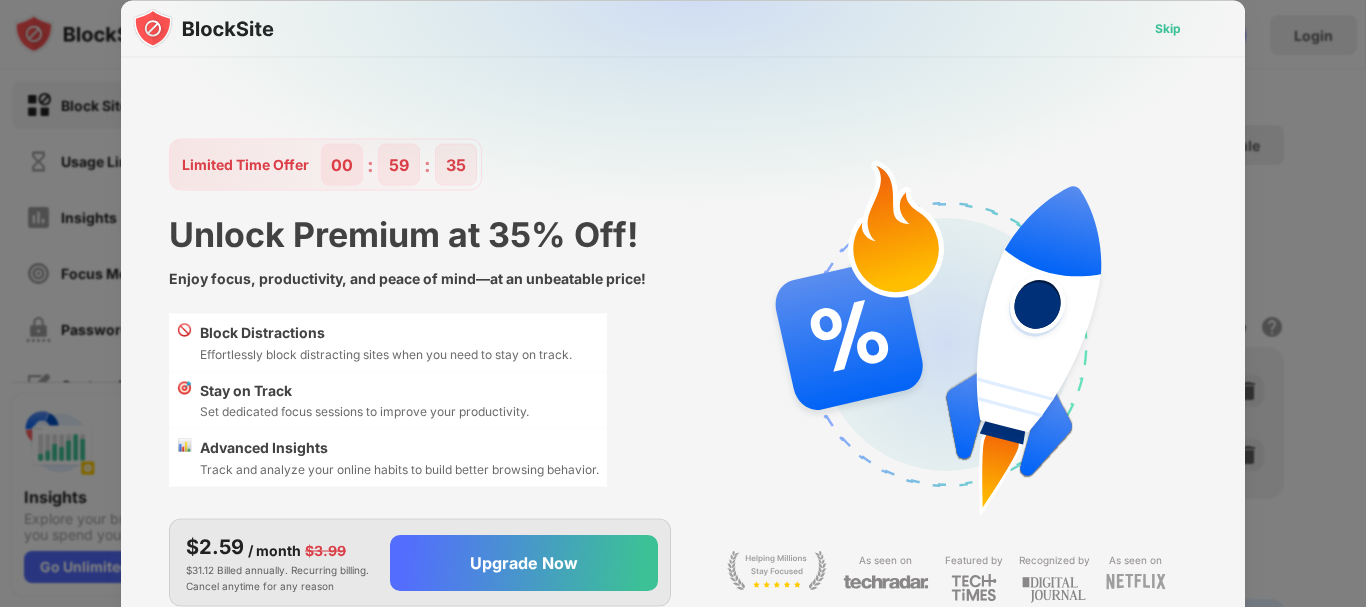 click on "Skip" at bounding box center (1168, 28) 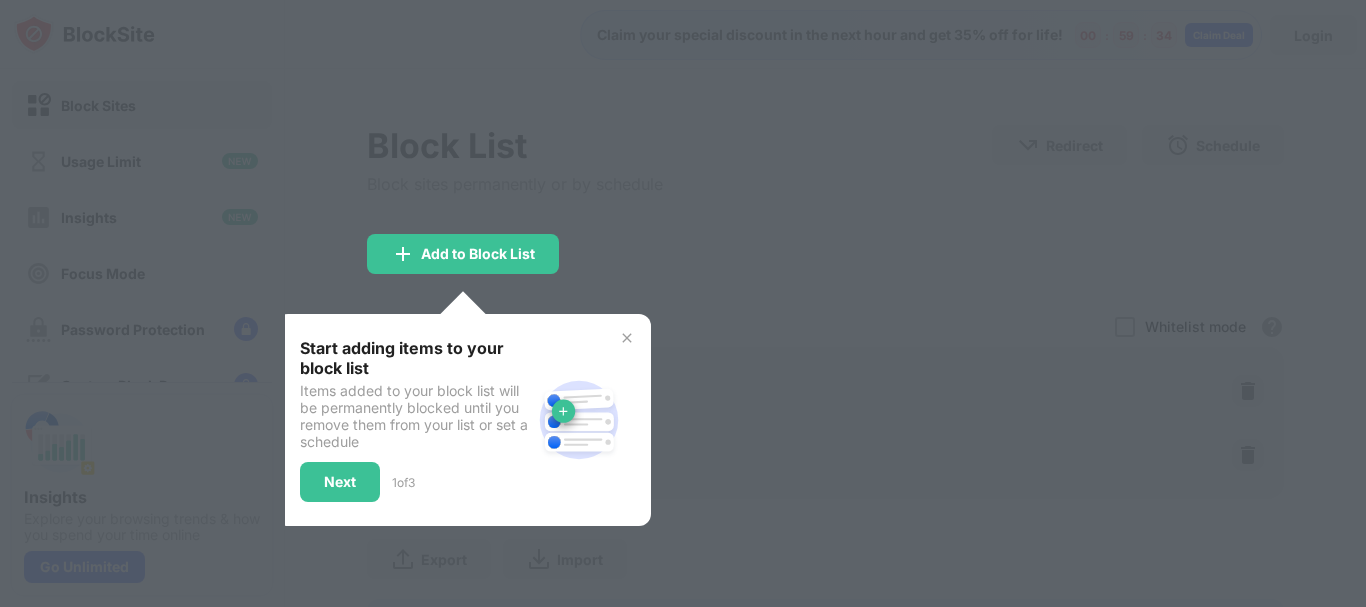 click at bounding box center [627, 338] 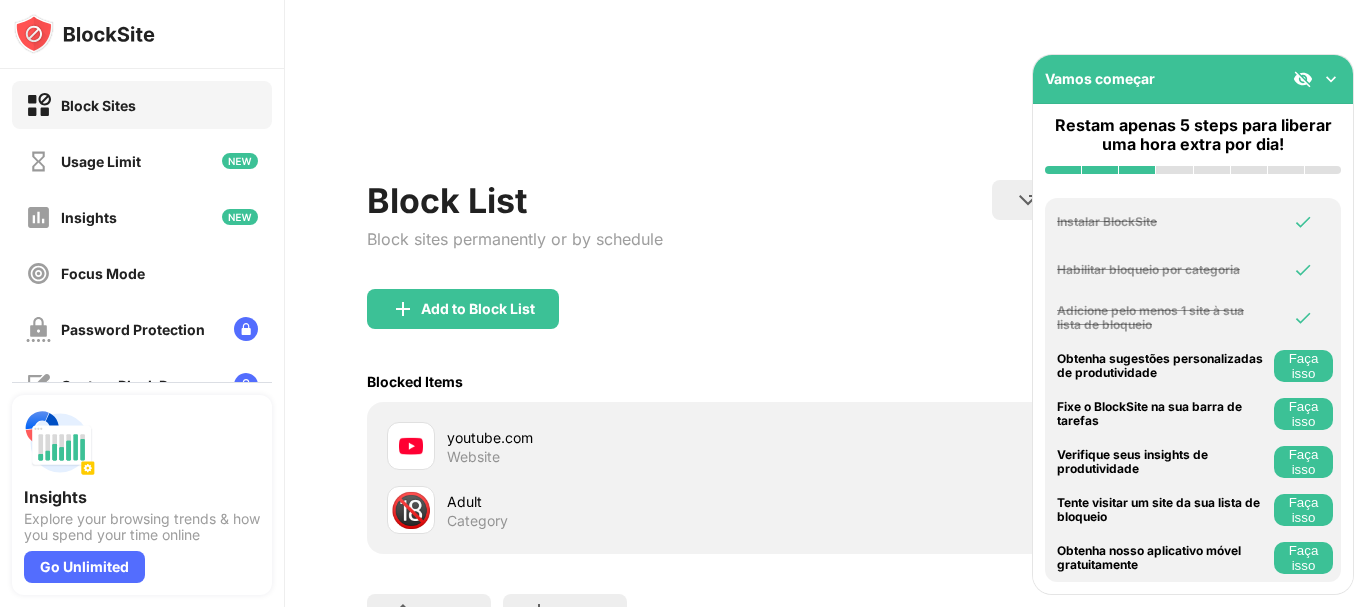 scroll, scrollTop: 129, scrollLeft: 15, axis: both 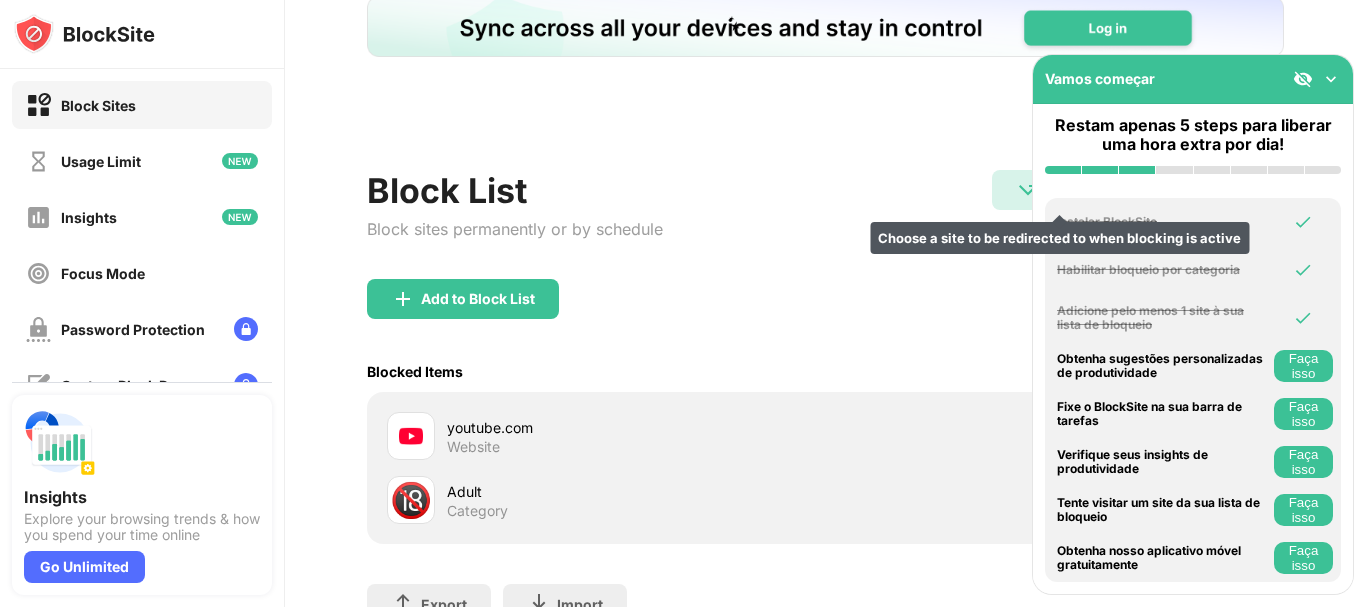 drag, startPoint x: 1332, startPoint y: 79, endPoint x: 1023, endPoint y: 209, distance: 335.23276 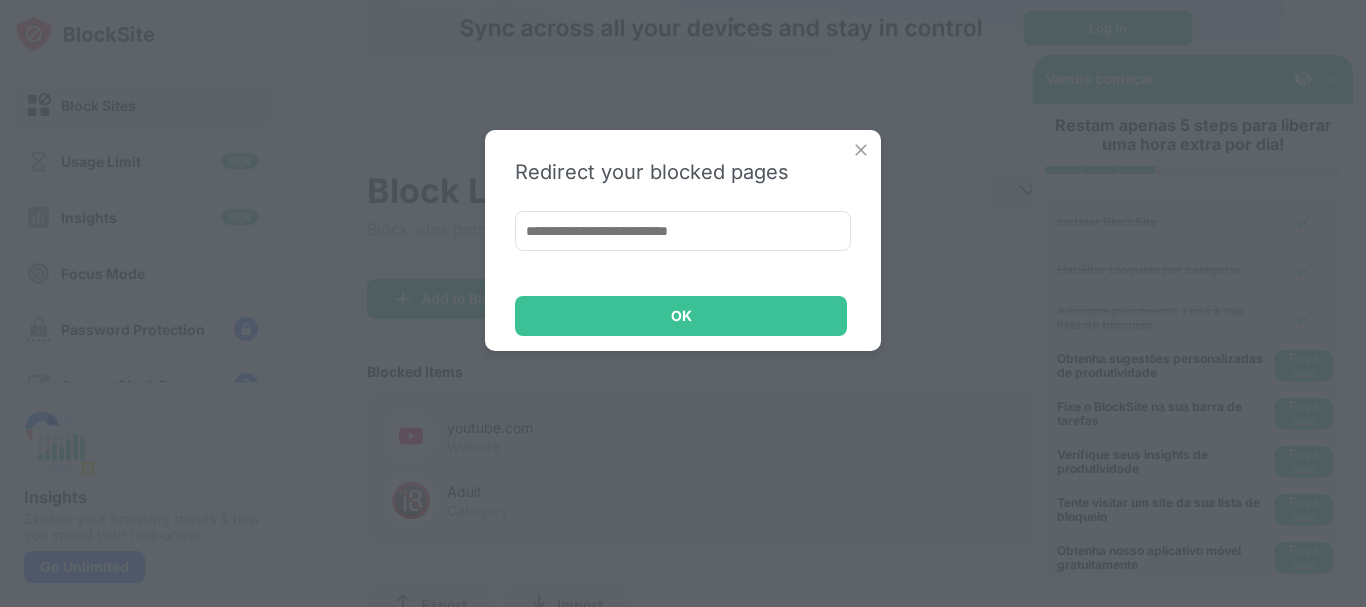 click at bounding box center (861, 150) 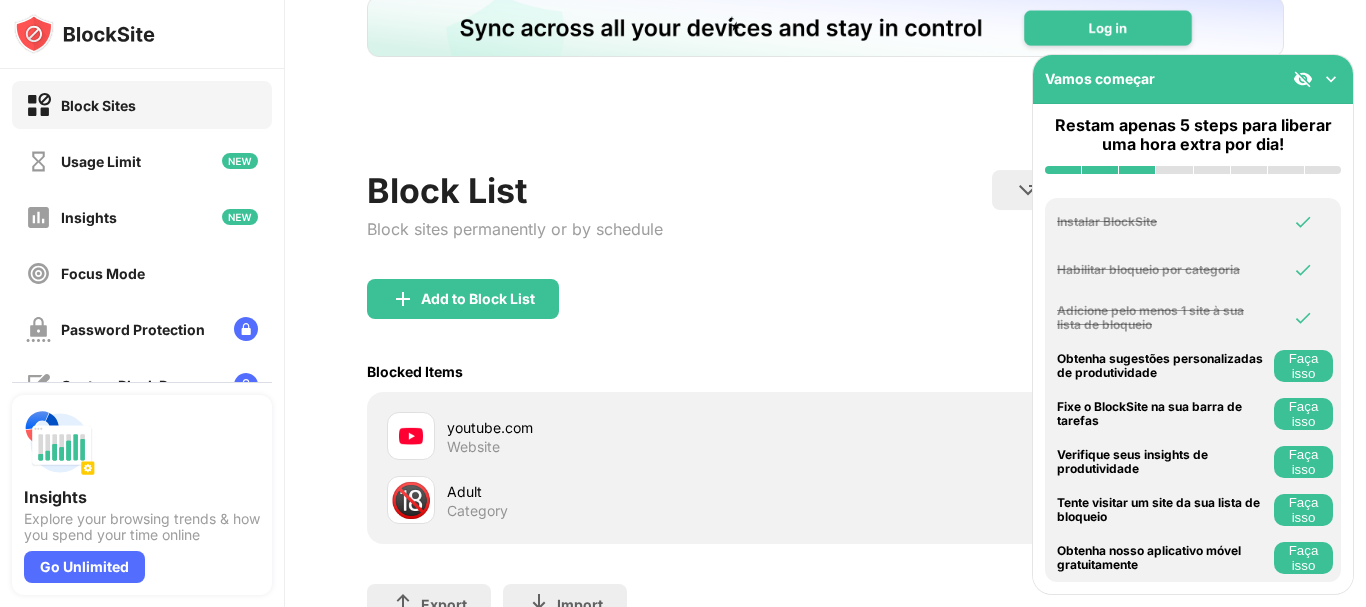 click at bounding box center (1331, 79) 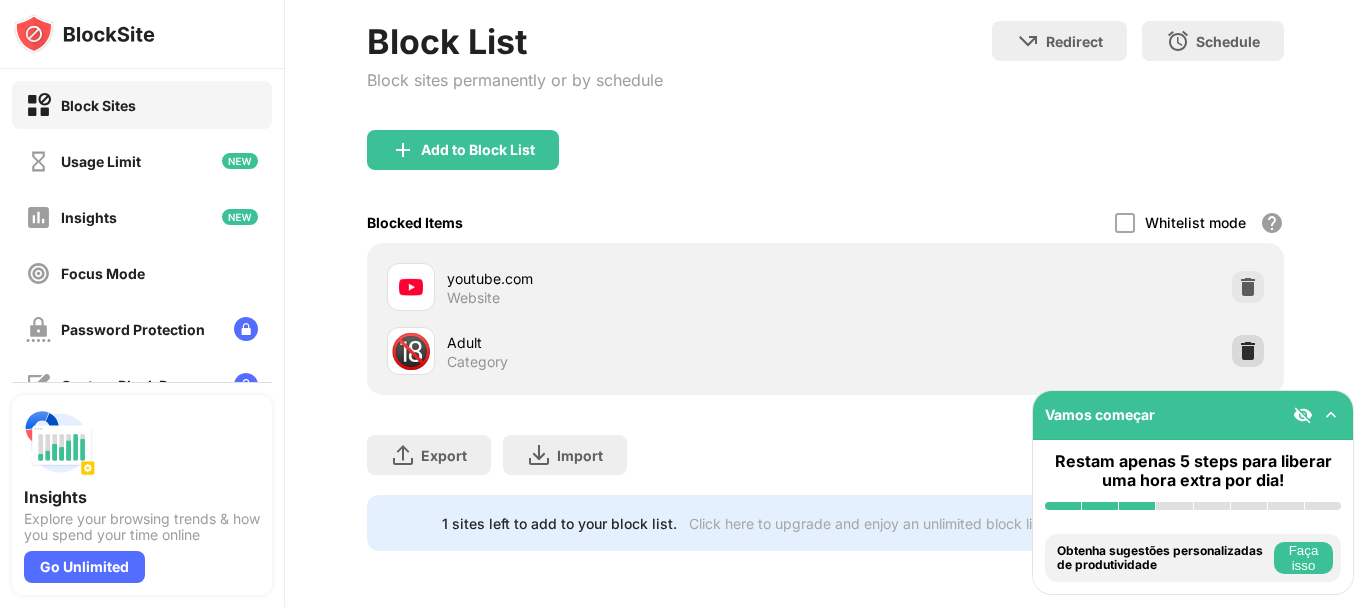 scroll, scrollTop: 293, scrollLeft: 15, axis: both 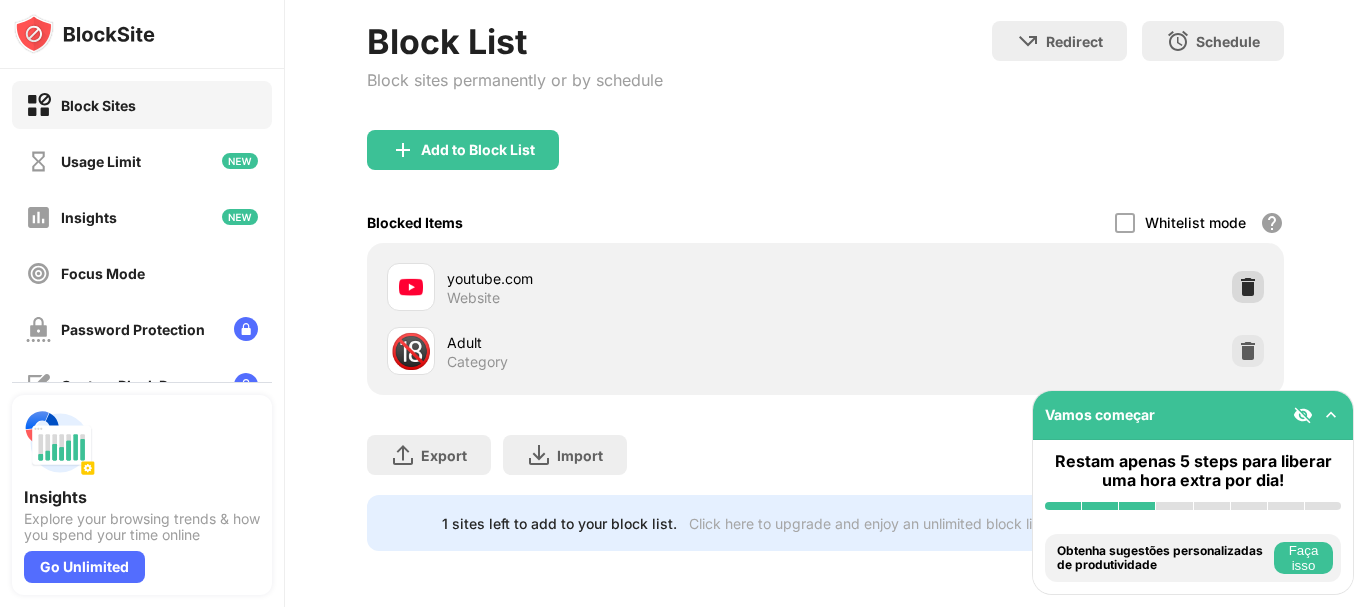 click at bounding box center (1248, 287) 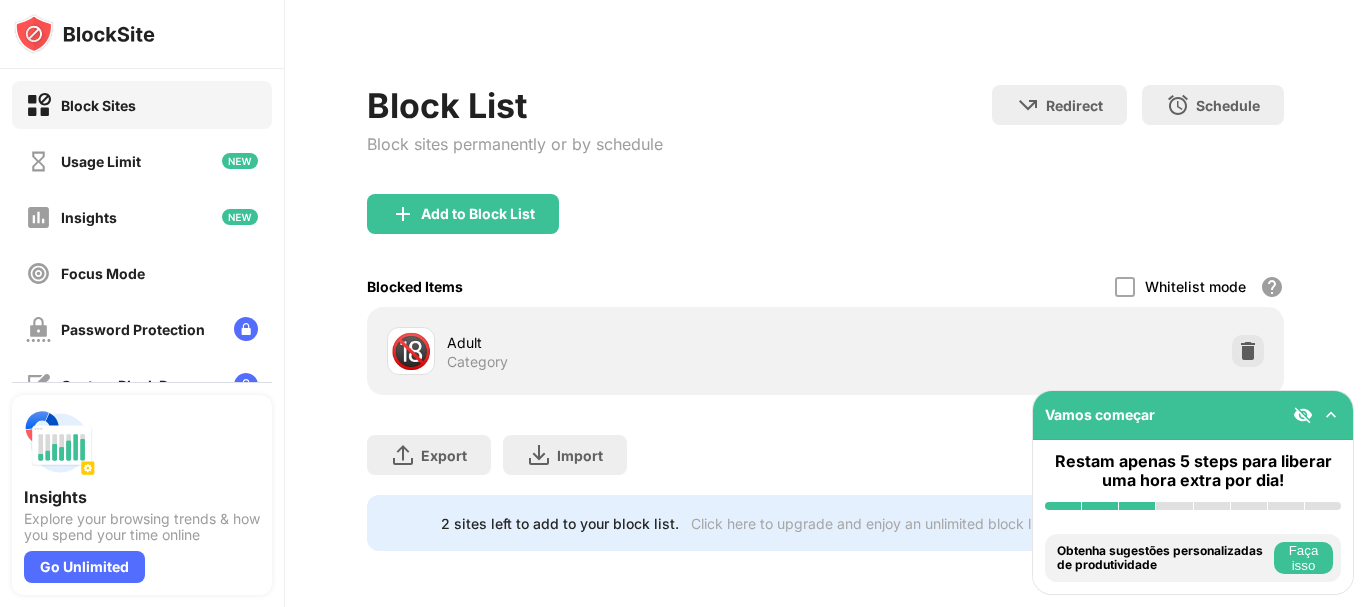 scroll, scrollTop: 229, scrollLeft: 15, axis: both 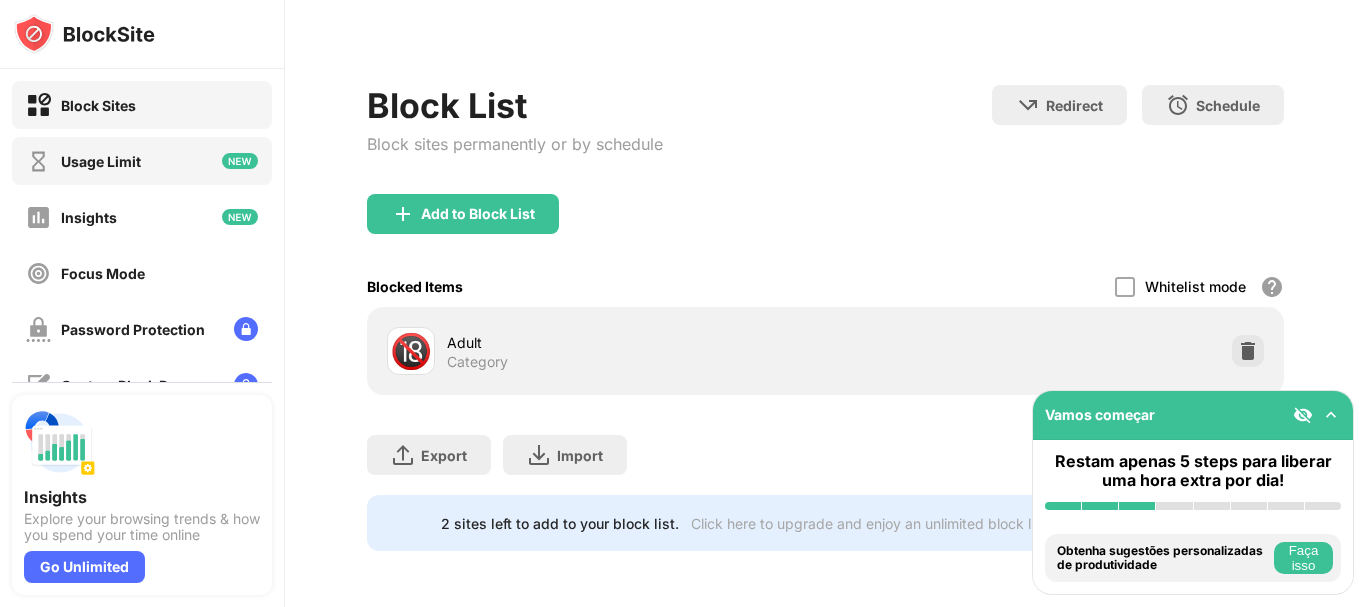 click on "Usage Limit" at bounding box center (142, 161) 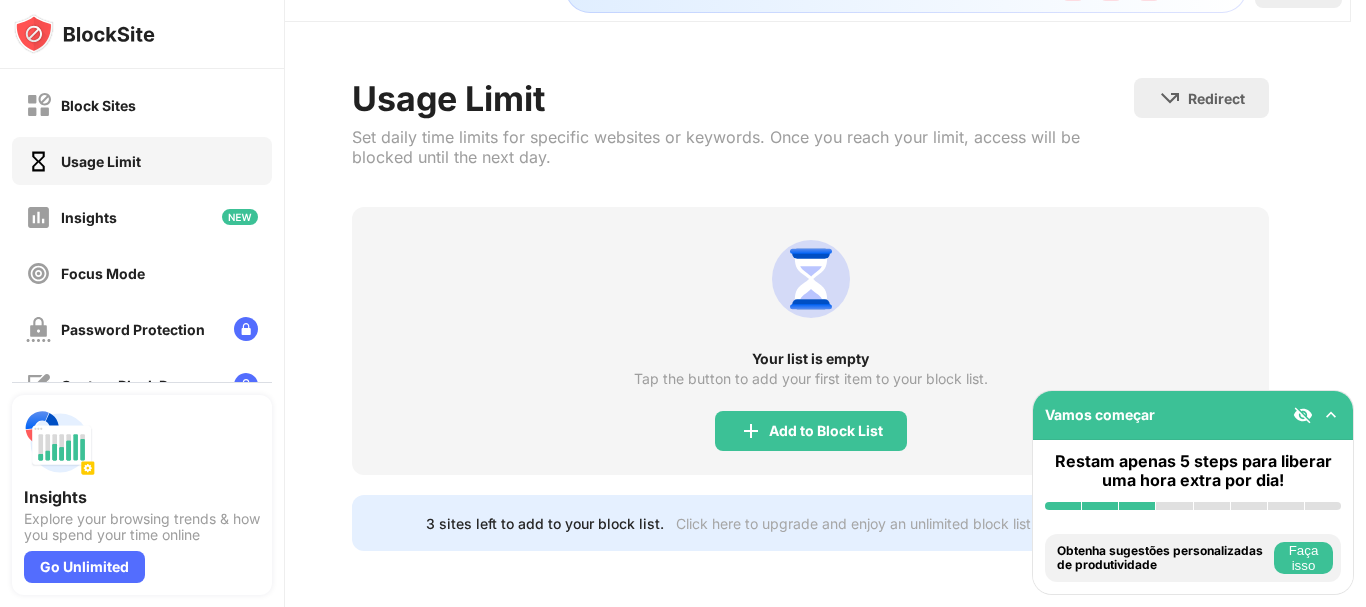 scroll, scrollTop: 62, scrollLeft: 37, axis: both 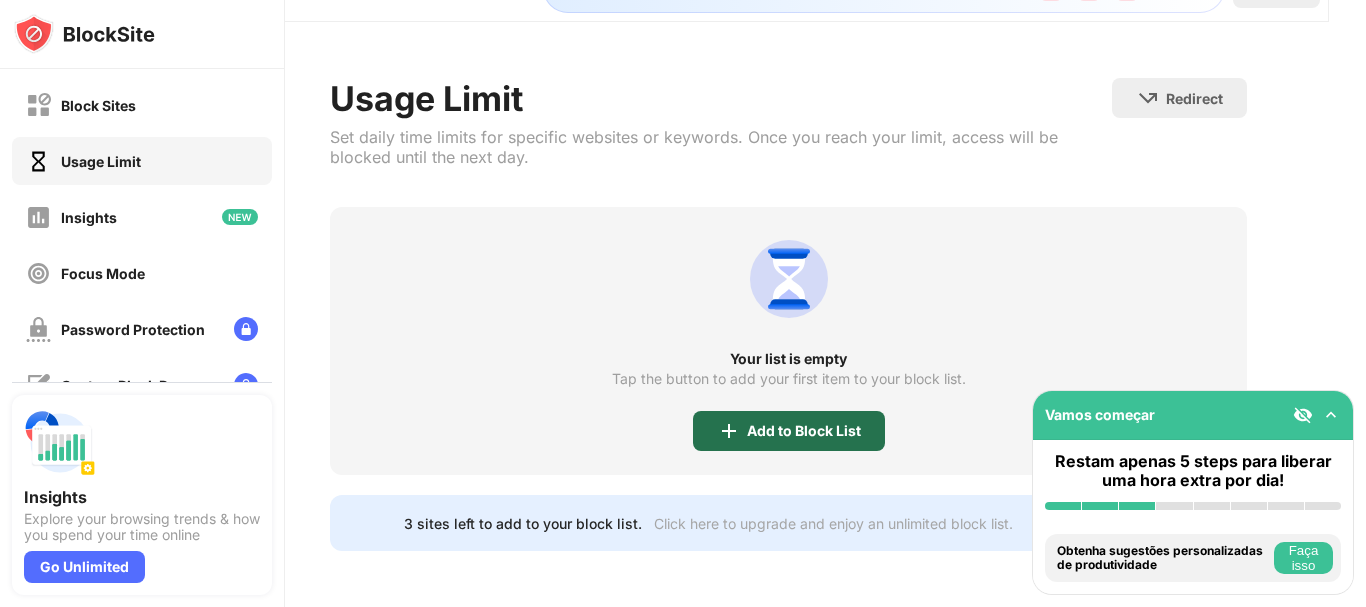 click on "Add to Block List" at bounding box center (804, 431) 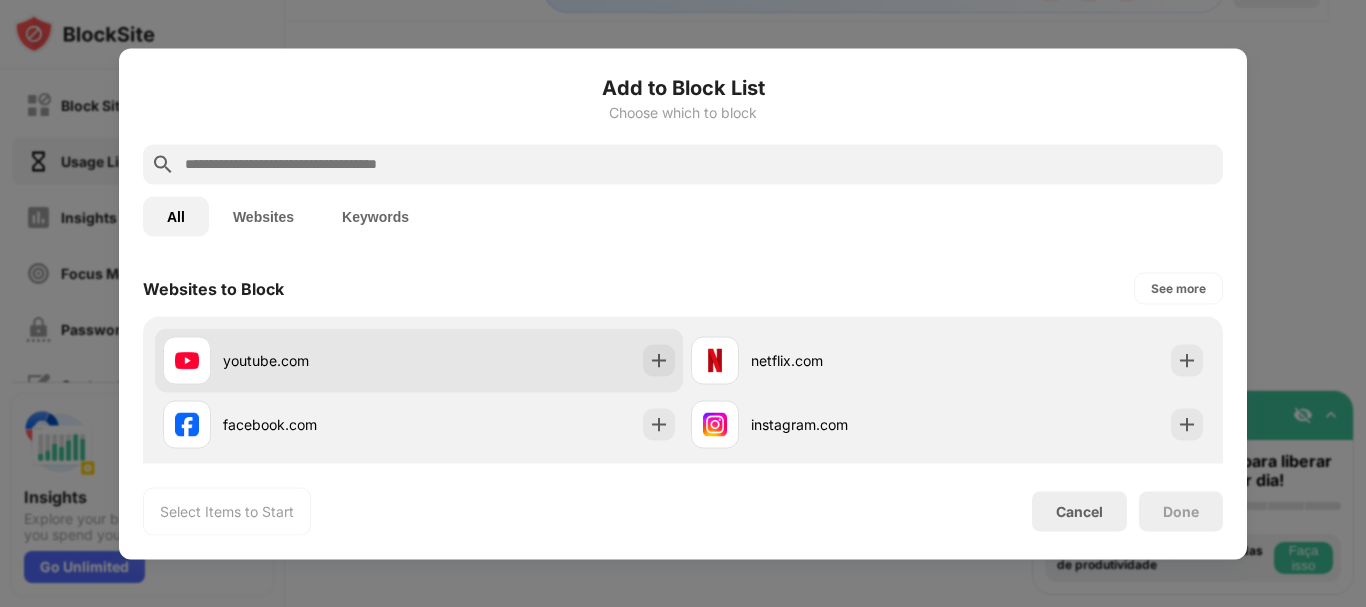 click on "youtube.com" at bounding box center [291, 360] 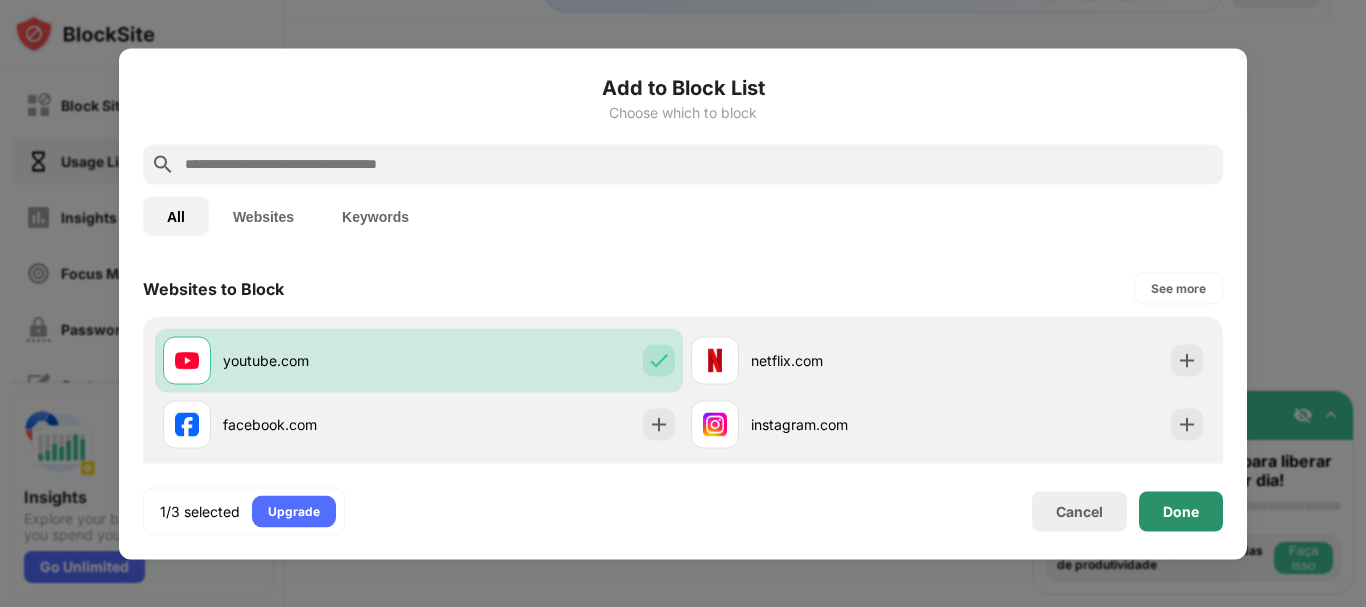 click on "Done" at bounding box center (1181, 511) 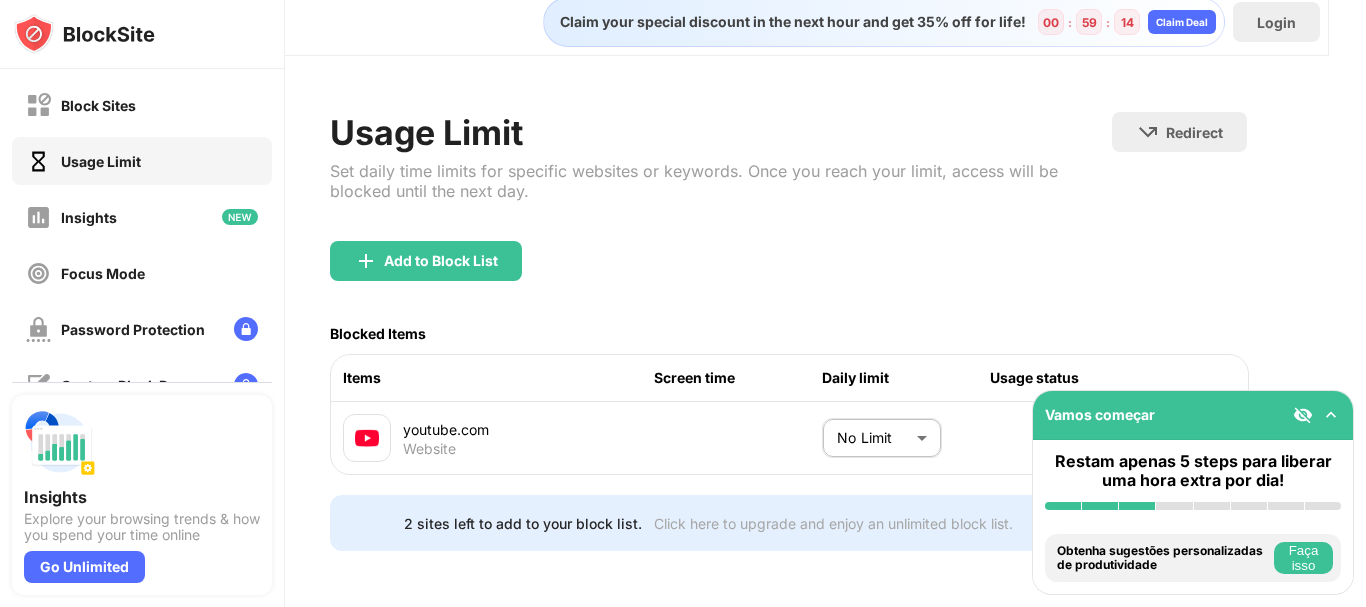 scroll, scrollTop: 36, scrollLeft: 37, axis: both 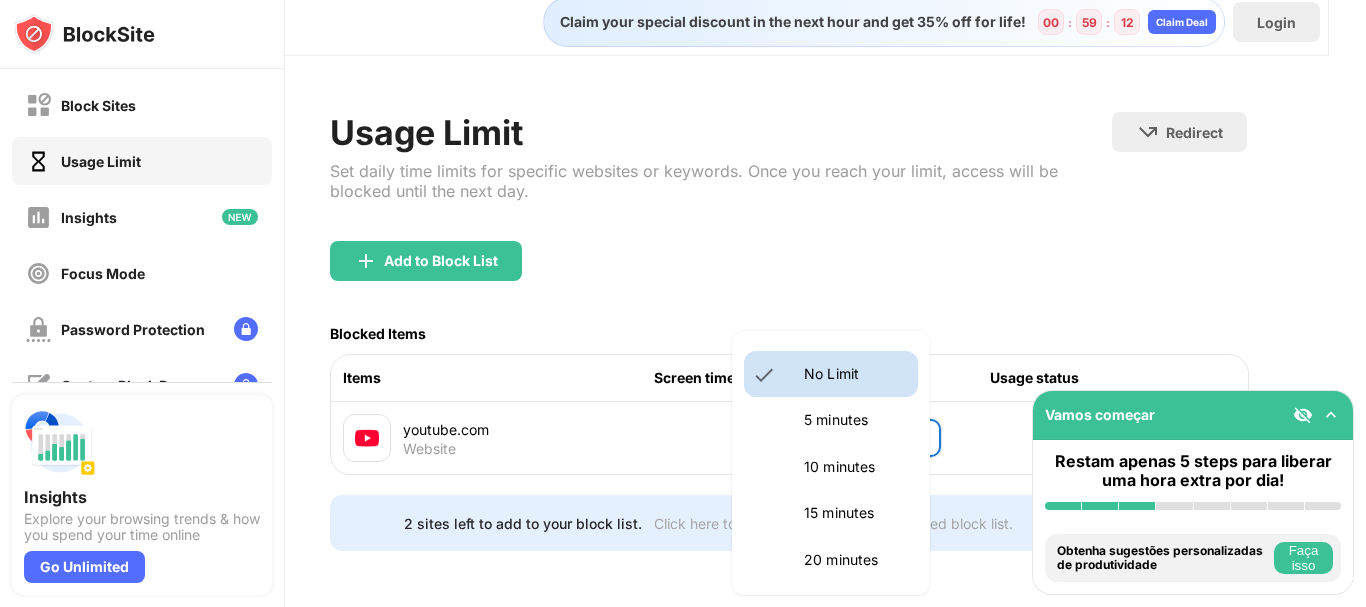 click on "Block Sites Usage Limit Insights Focus Mode Password Protection Custom Block Page Settings About Blocking Sync with other devices Disabled Insights Explore your browsing trends & how you spend your time online  Go Unlimited Vamos começar Restam apenas 5 steps para liberar uma hora extra por dia! Instalar BlockSite Habilitar bloqueio por categoria Adicione pelo menos 1 site à sua lista de bloqueio Obtenha sugestões personalizadas de produtividade Faça isso Fixe o BlockSite na sua barra de tarefas Faça isso Verifique seus insights de produtividade Faça isso Tente visitar um site da sua lista de bloqueio Faça isso Obtenha nosso aplicativo móvel gratuitamente Faça isso Claim your special discount in the next hour and get 35% off for life! 00 : 59 : 12 Claim Deal Login Usage Limit Set daily time limits for specific websites or keywords. Once you reach your limit, access will be blocked until the next day. Redirect Choose a site to be redirected to when blocking is active Add to Block List Blocked Items" at bounding box center (683, 303) 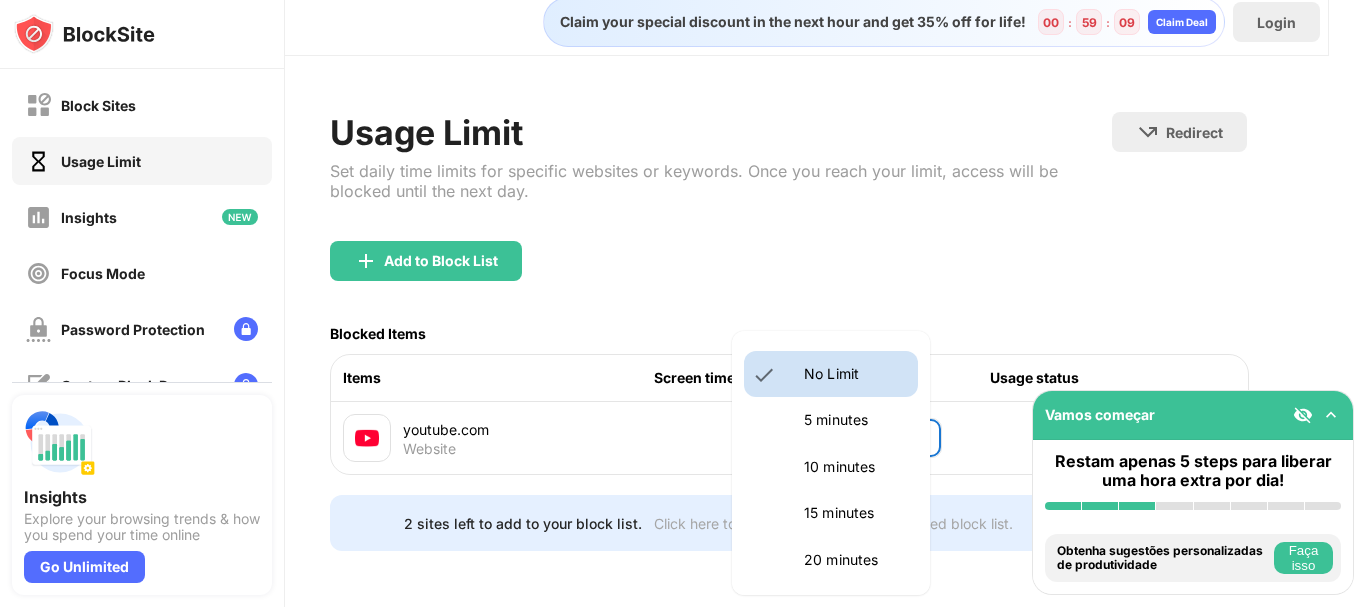scroll, scrollTop: 114, scrollLeft: 0, axis: vertical 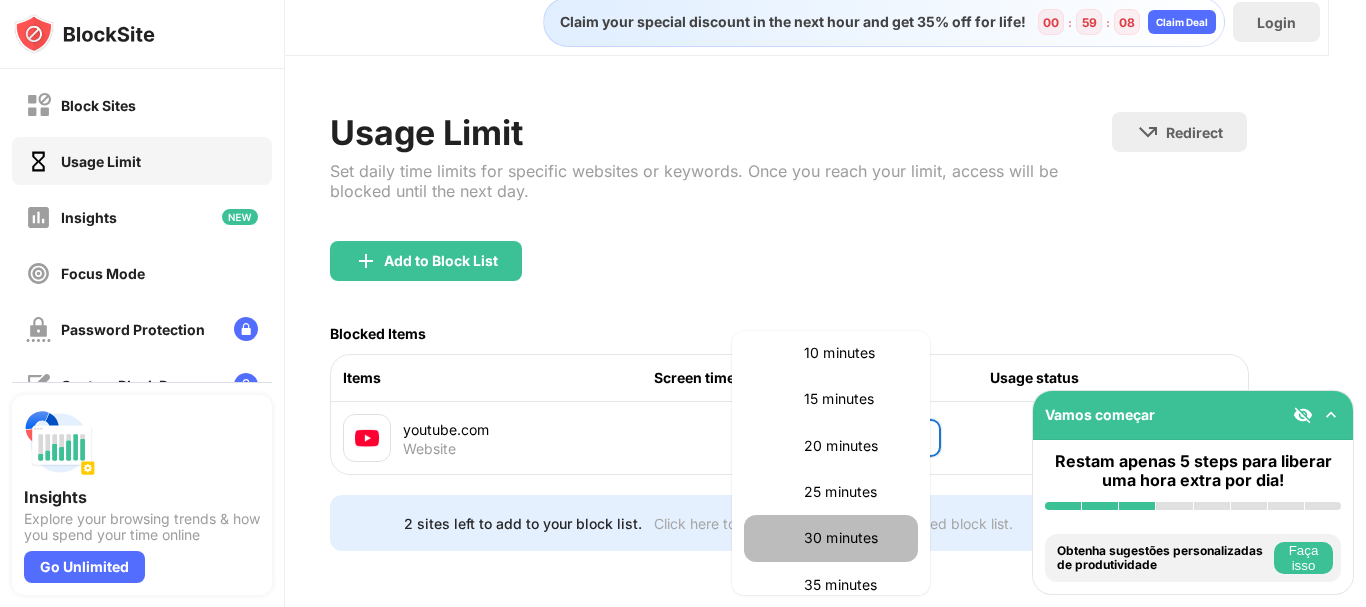 click on "30 minutes" at bounding box center (855, 538) 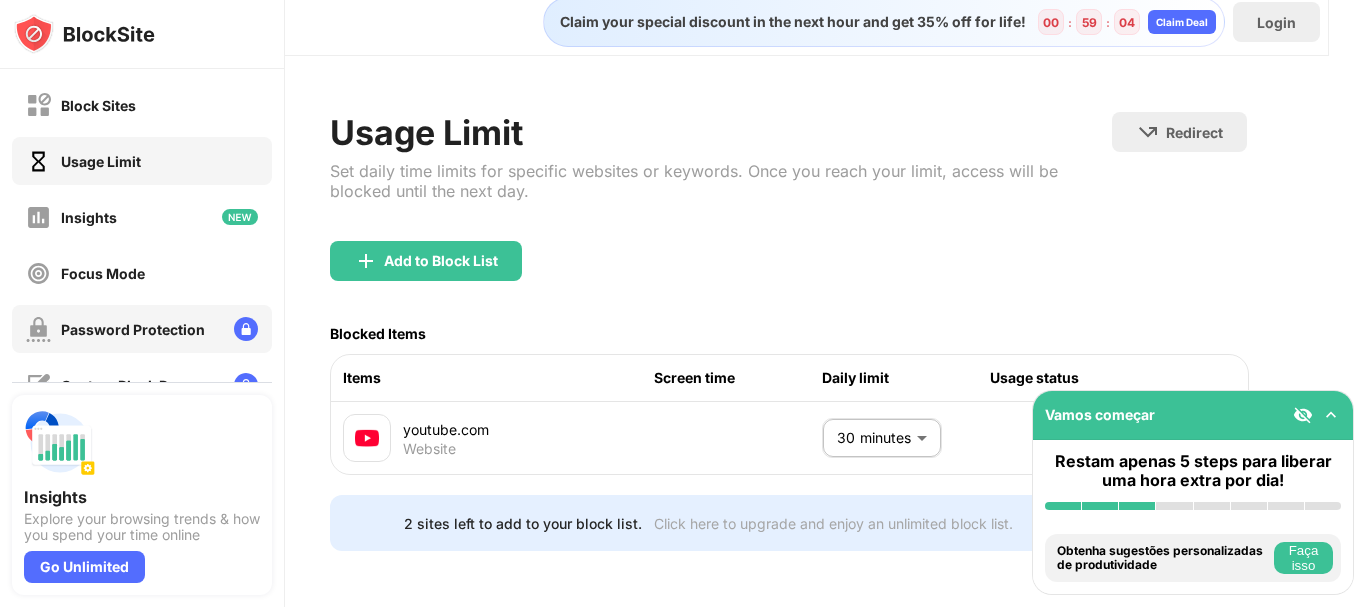 click on "Password Protection" at bounding box center (115, 329) 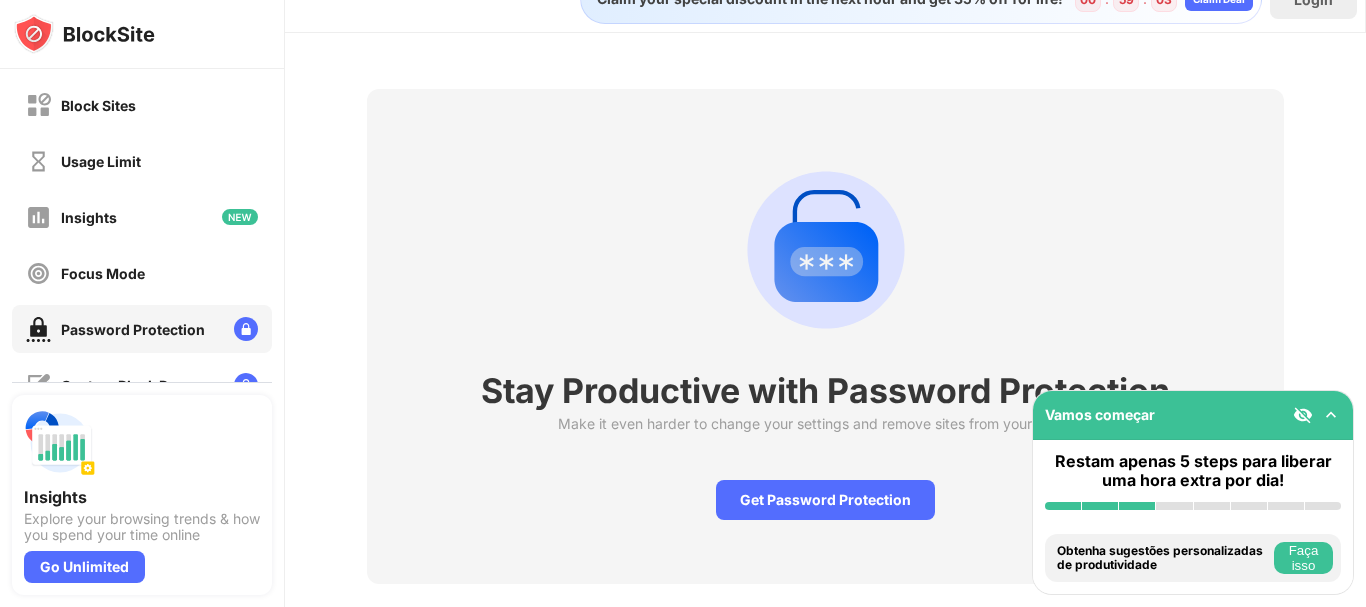 scroll, scrollTop: 36, scrollLeft: 15, axis: both 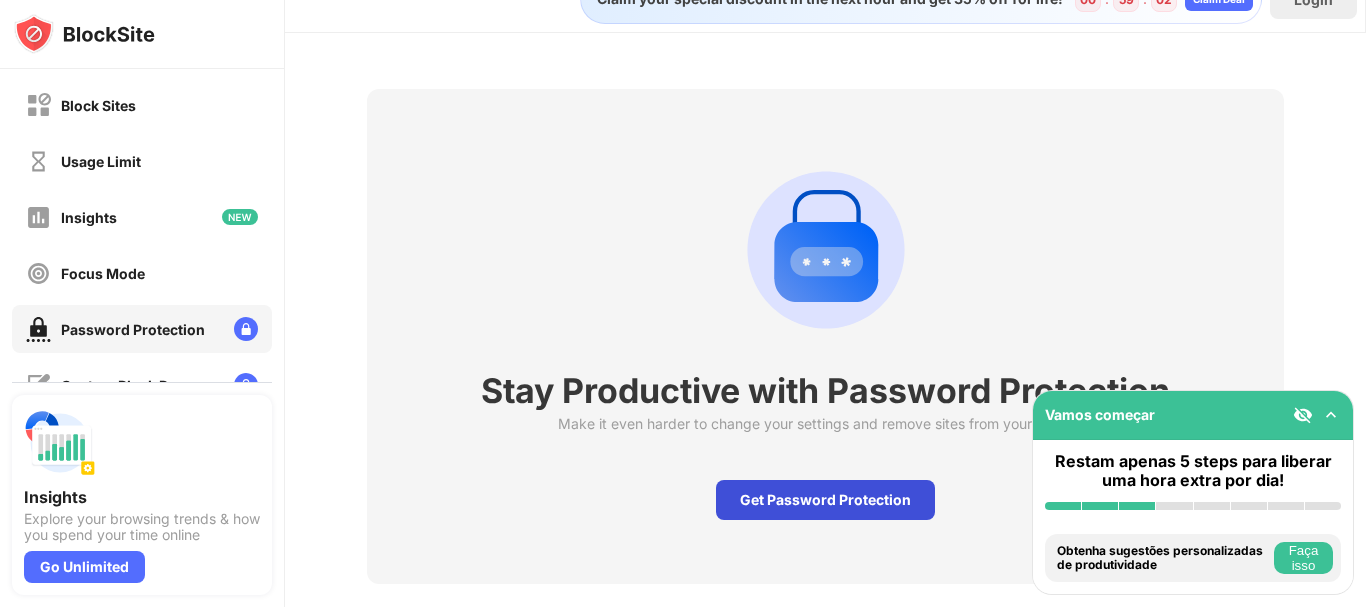 drag, startPoint x: 854, startPoint y: 503, endPoint x: 863, endPoint y: 497, distance: 10.816654 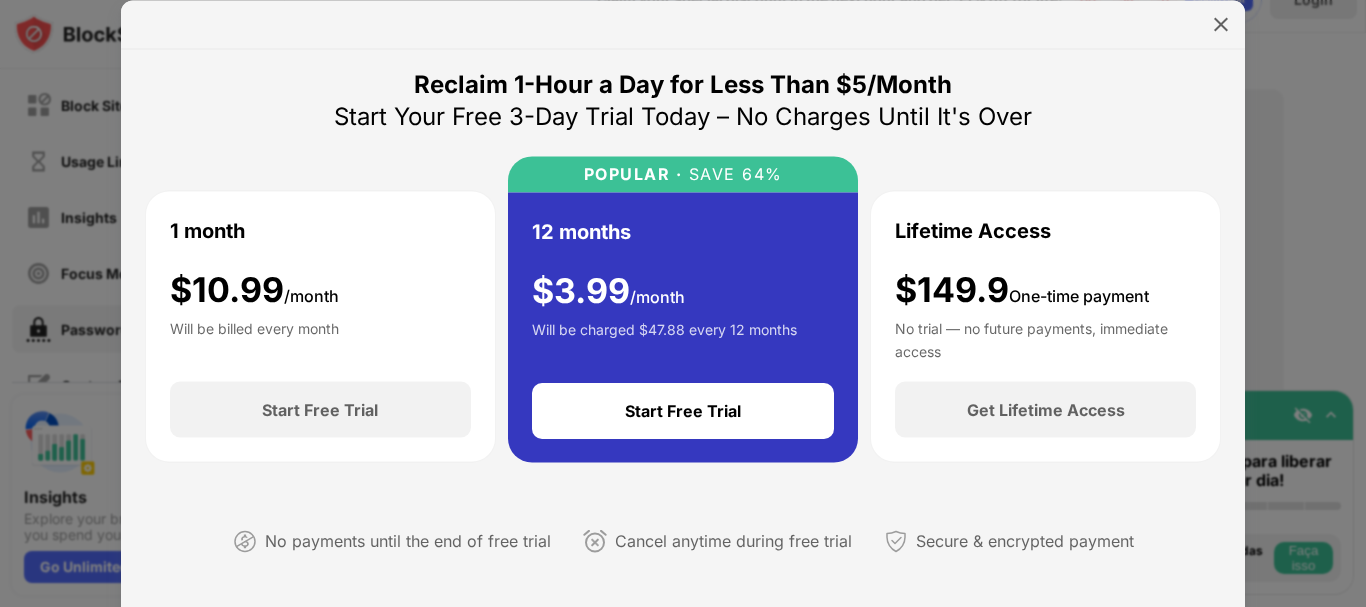 scroll, scrollTop: 0, scrollLeft: 0, axis: both 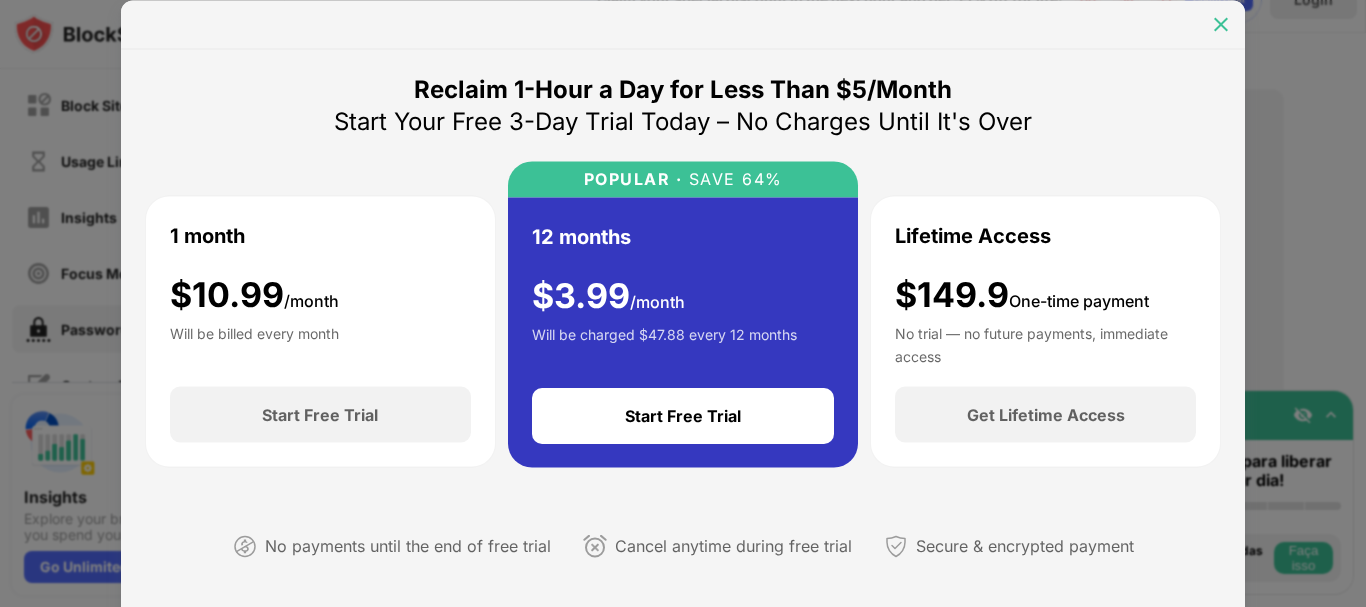 click at bounding box center [1221, 24] 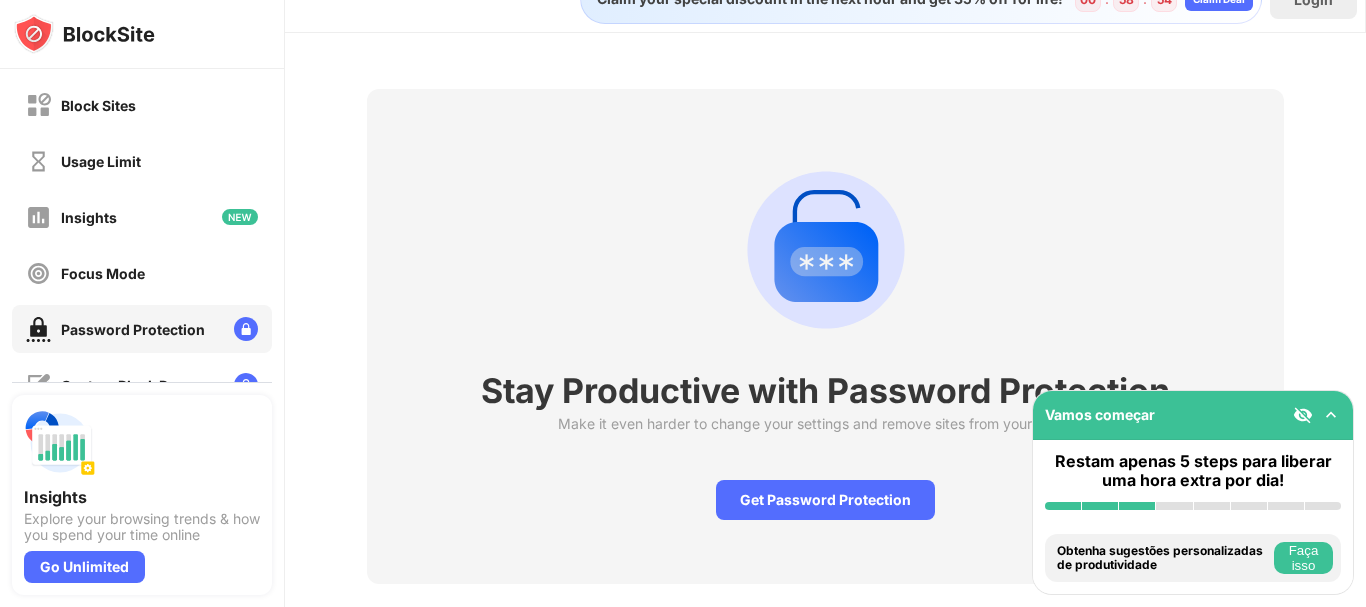 scroll, scrollTop: 84, scrollLeft: 15, axis: both 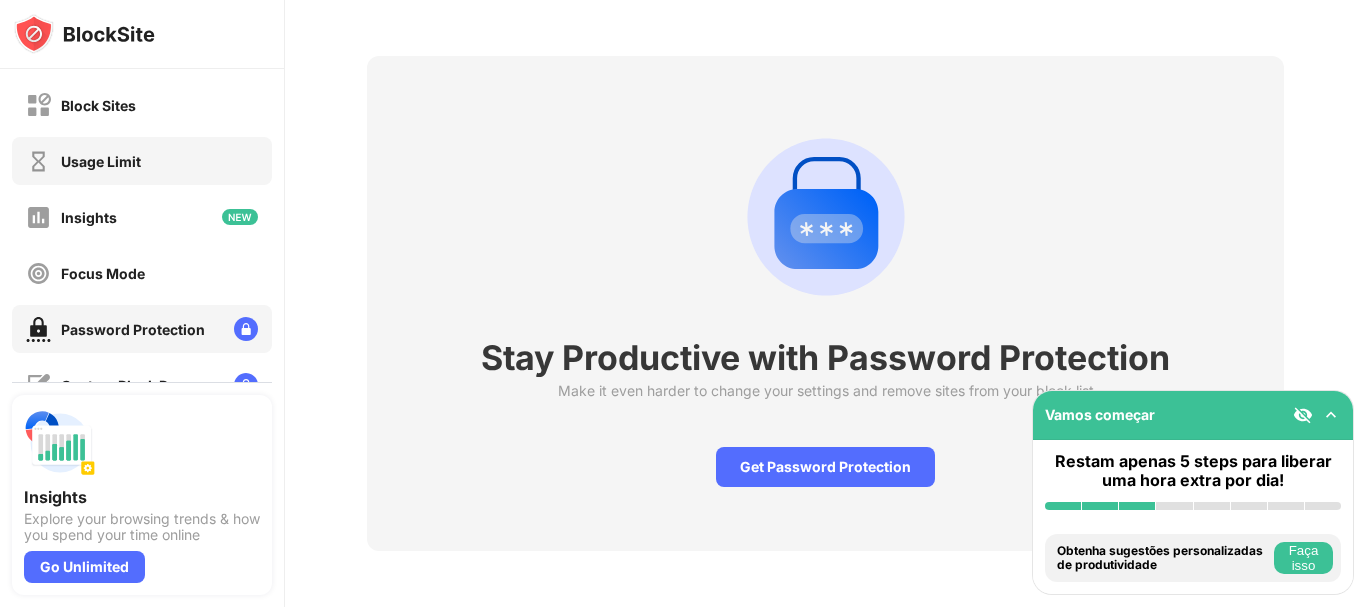 click on "Usage Limit" at bounding box center [142, 161] 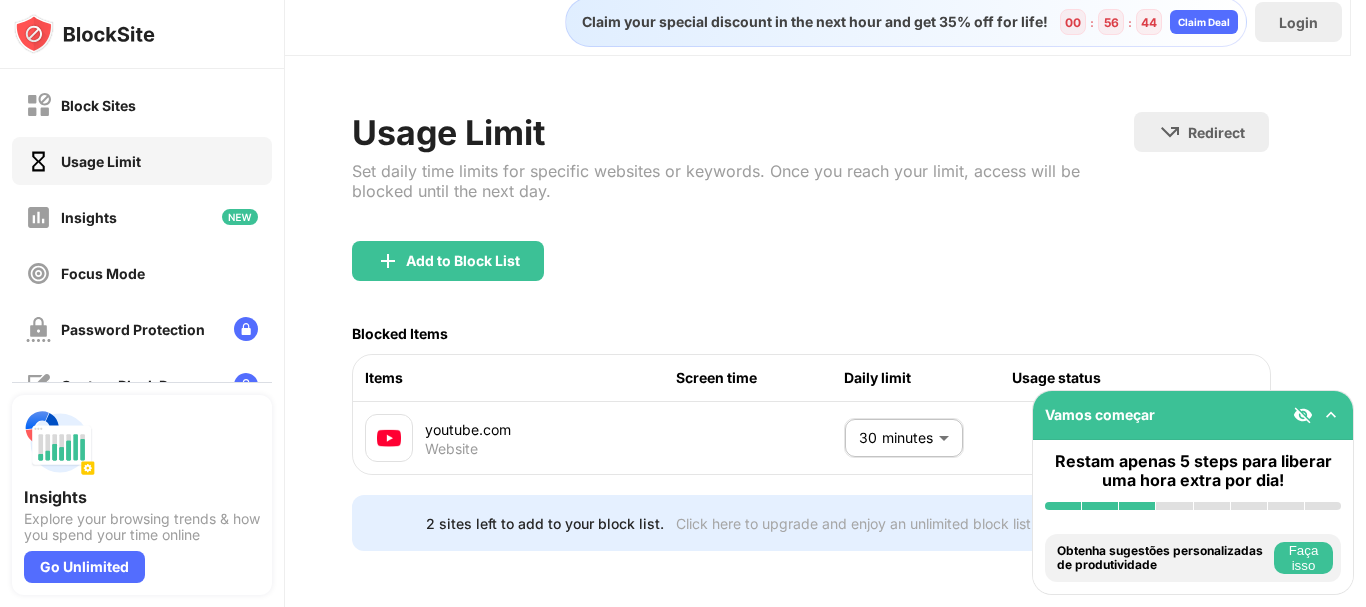 scroll, scrollTop: 36, scrollLeft: 15, axis: both 